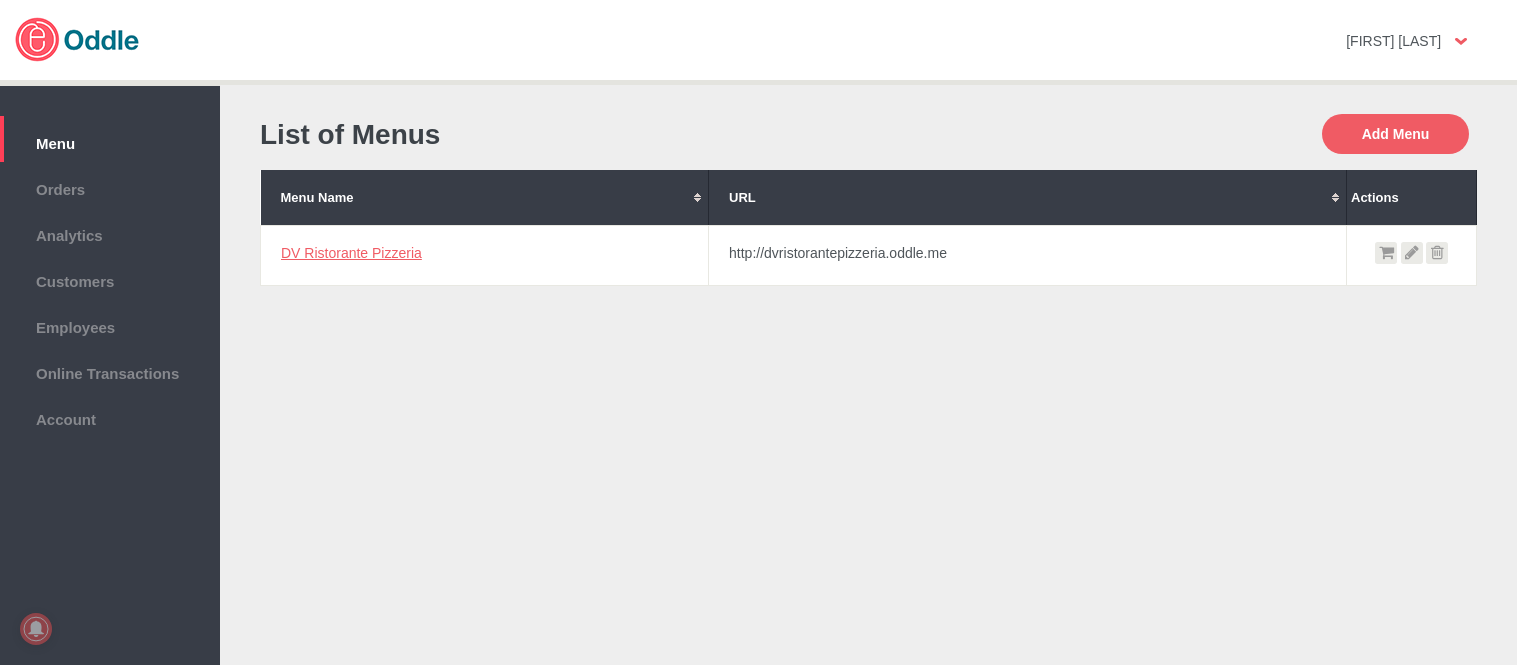 scroll, scrollTop: 0, scrollLeft: 0, axis: both 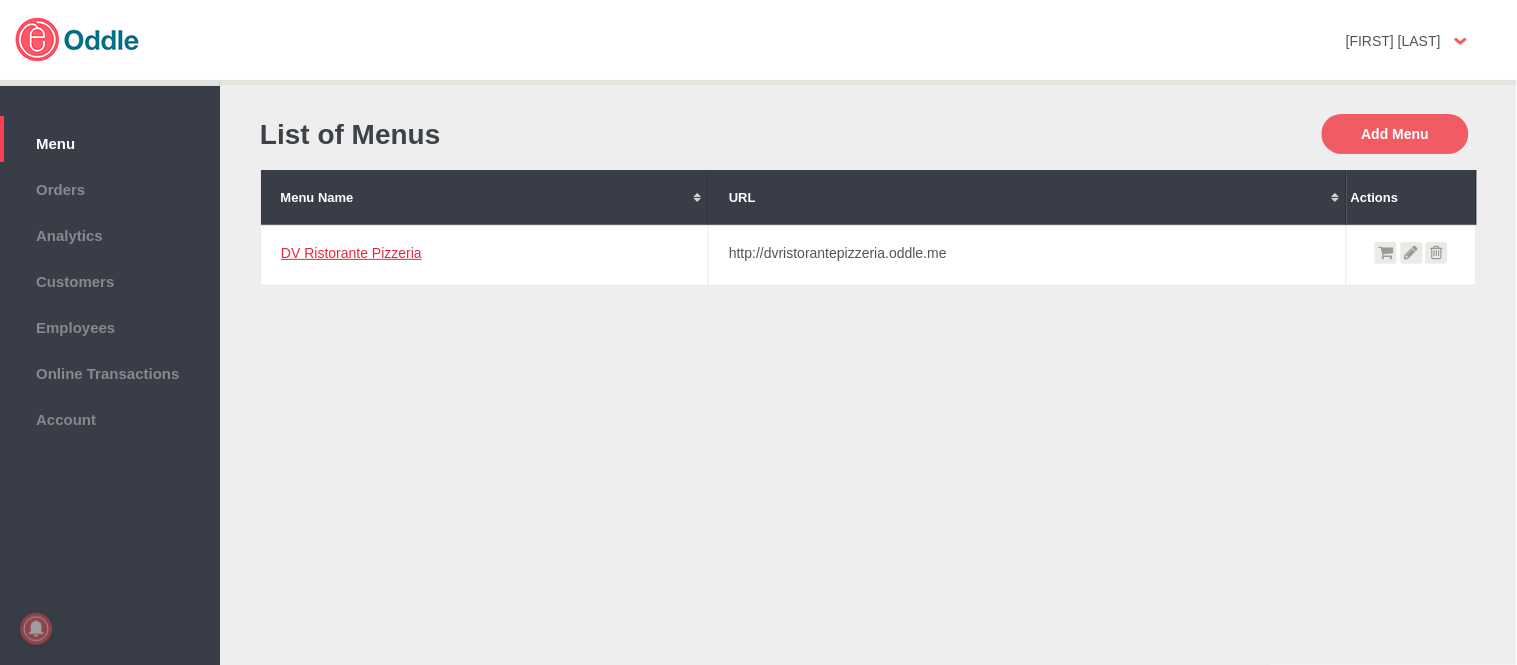 click on "DV Ristorante Pizzeria" at bounding box center (351, 253) 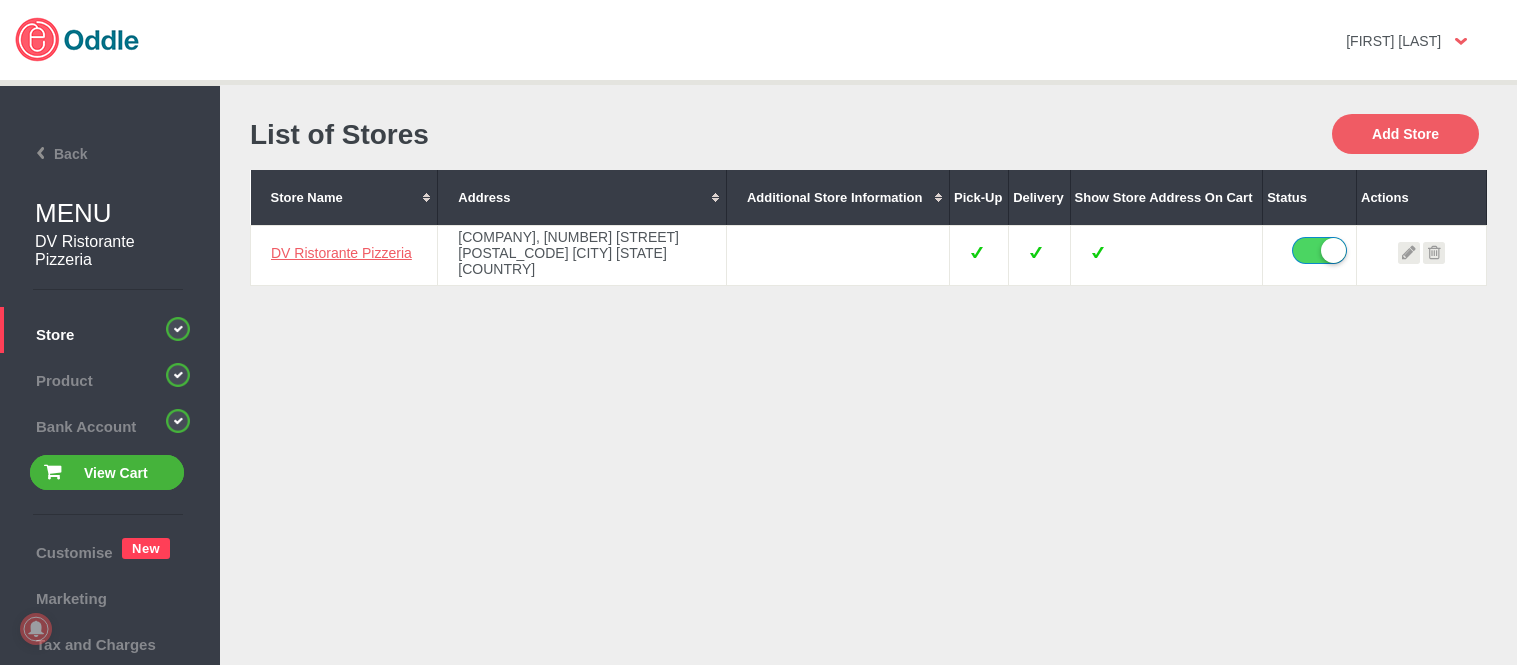scroll, scrollTop: 0, scrollLeft: 0, axis: both 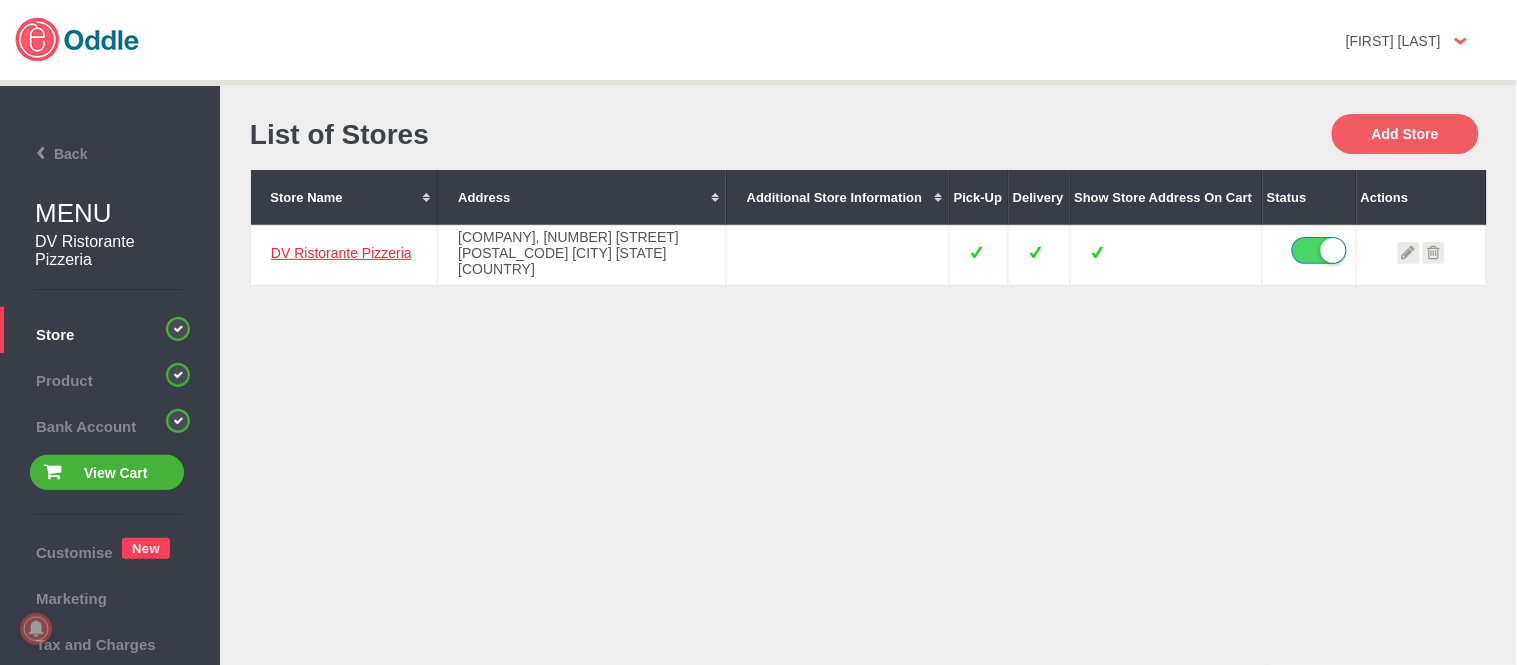 click on "DV Ristorante Pizzeria" at bounding box center (341, 253) 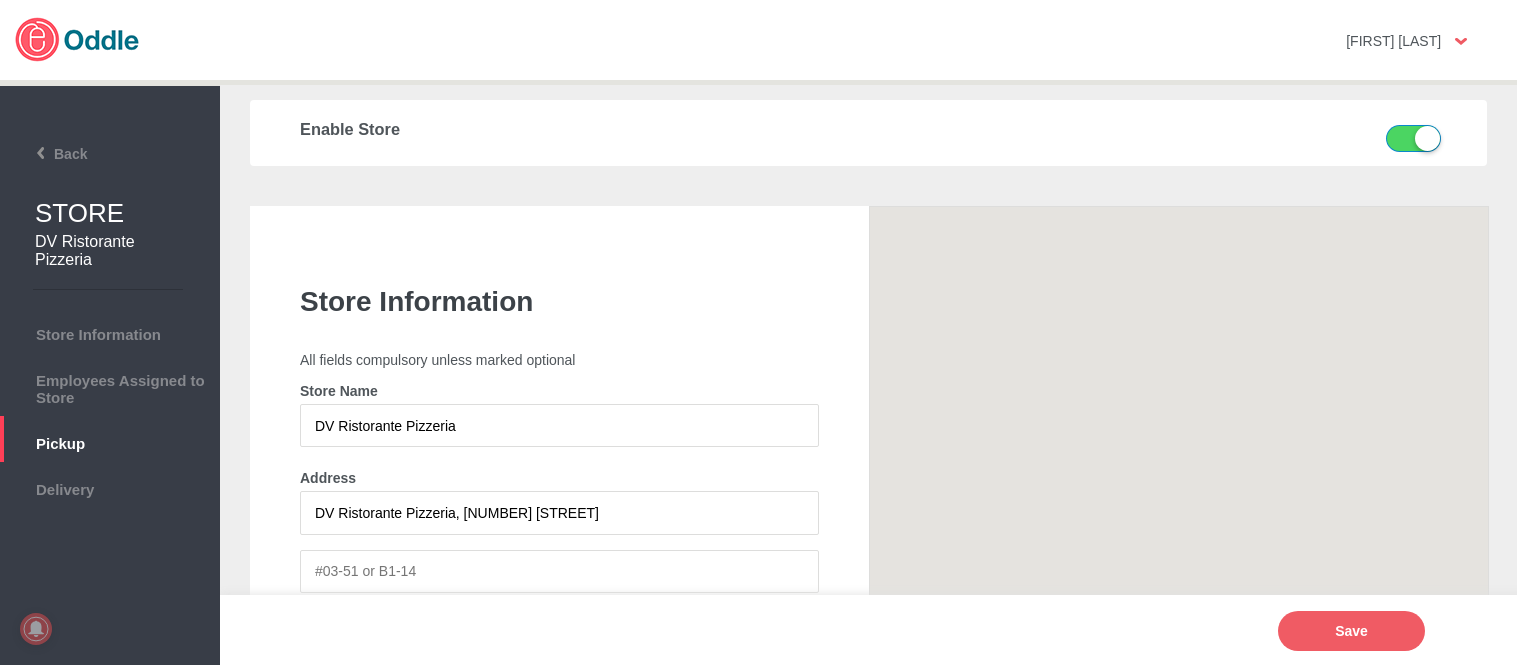 scroll, scrollTop: 0, scrollLeft: 0, axis: both 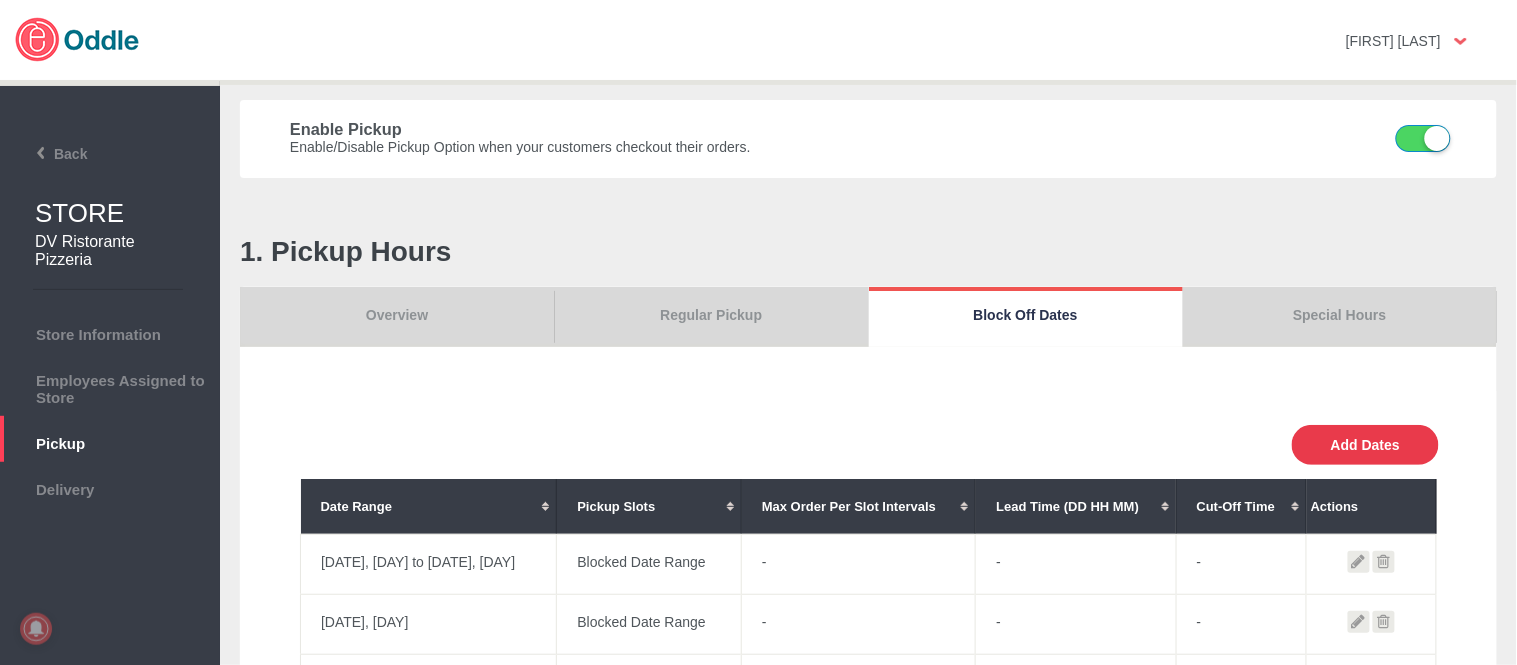 click on "Add Dates" at bounding box center [1365, 445] 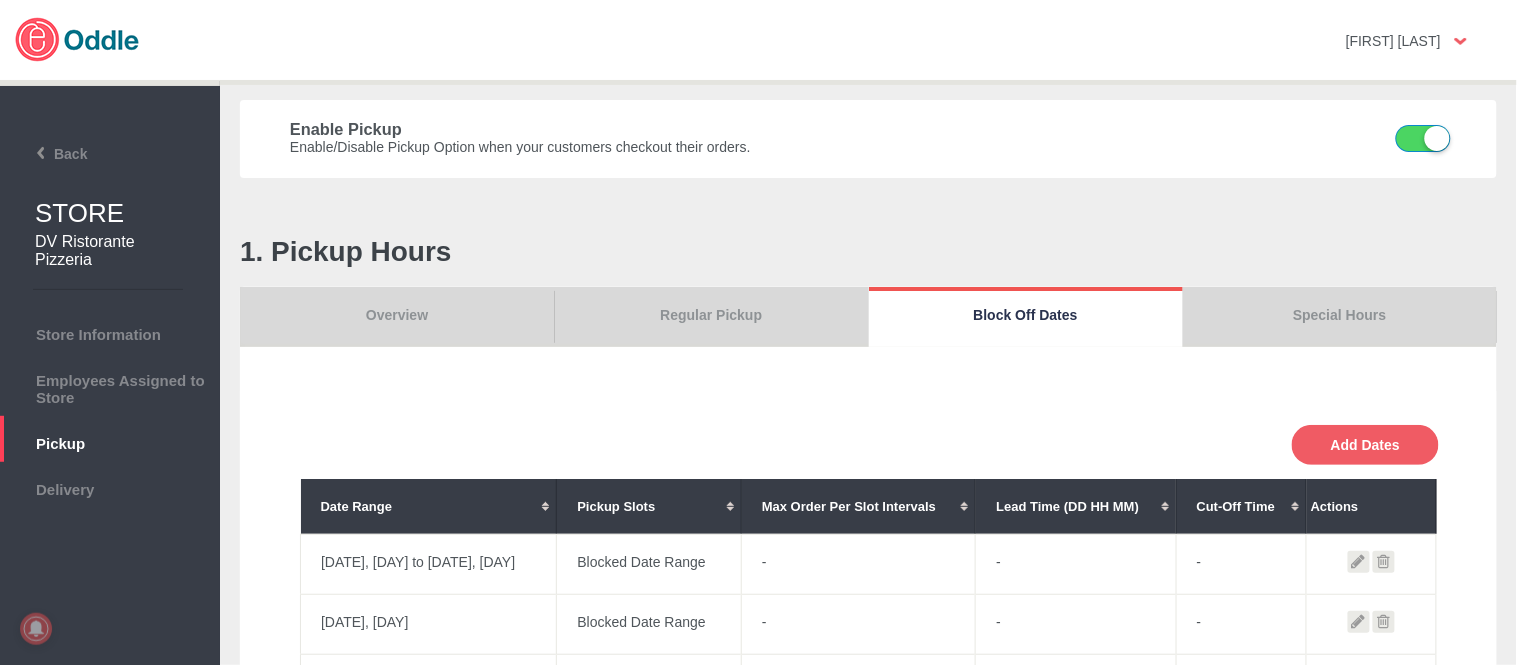 select on "11:00 AM" 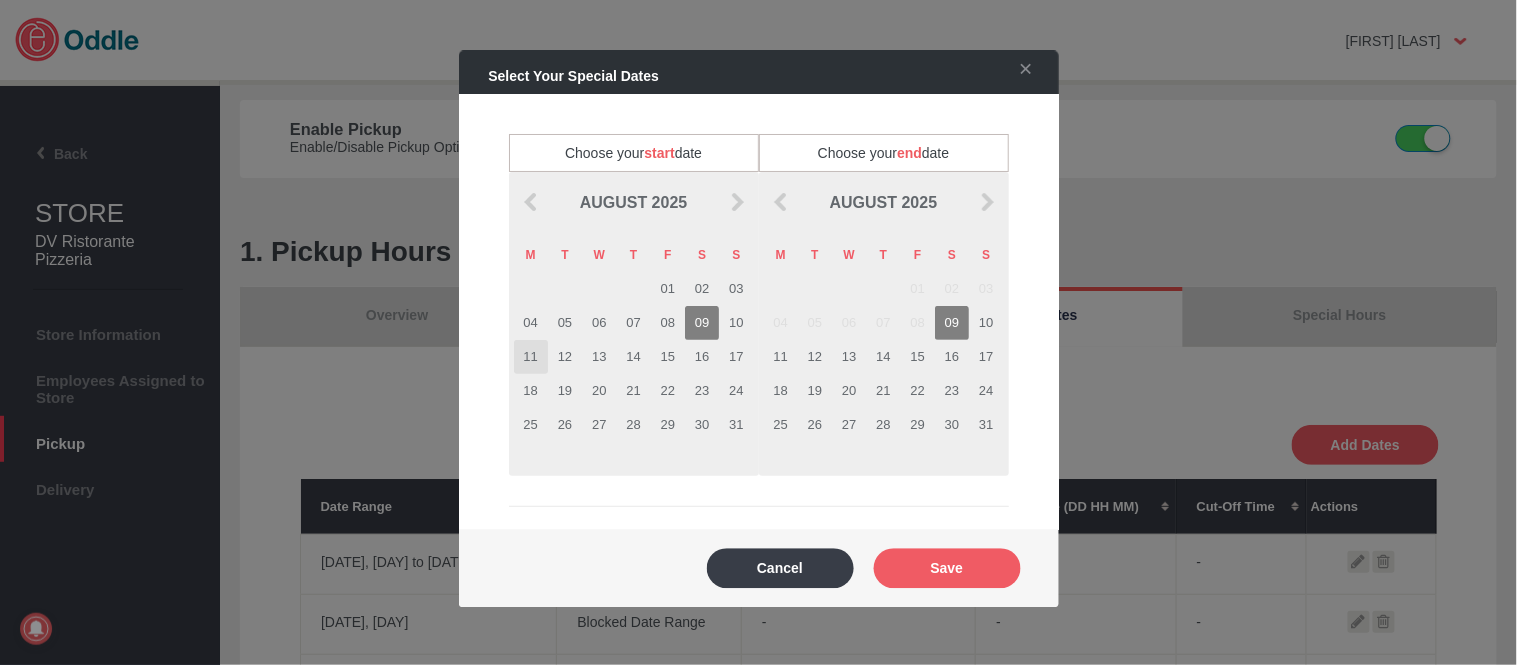 click on "11" at bounding box center (531, 357) 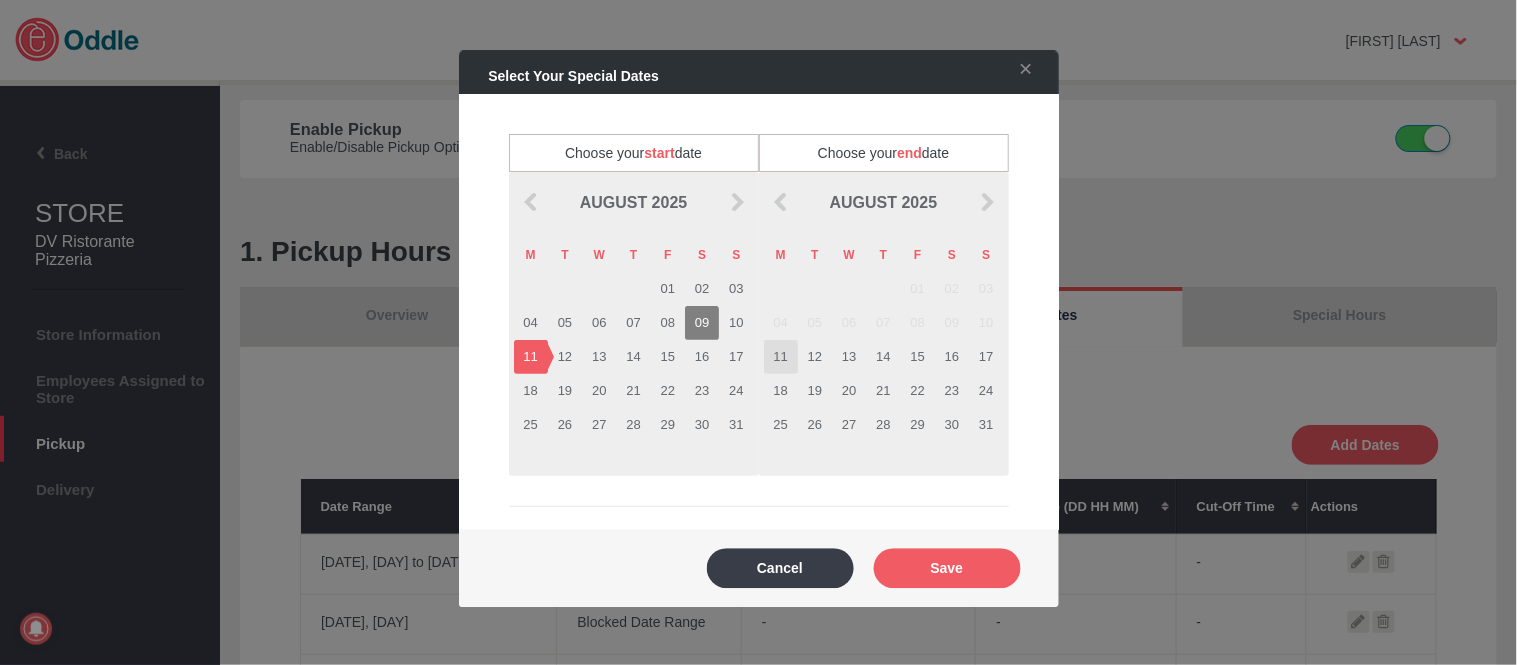 click on "11" at bounding box center [781, 357] 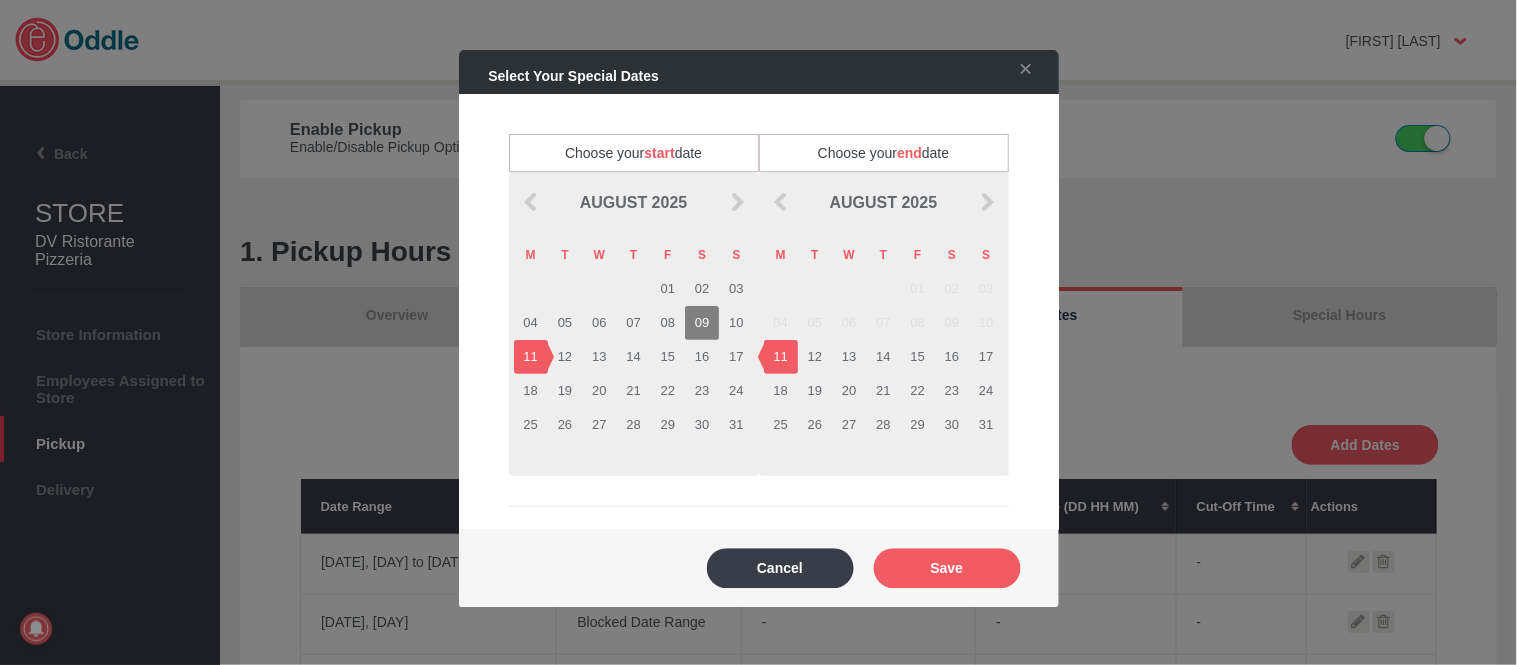 click on "Save" at bounding box center (947, 568) 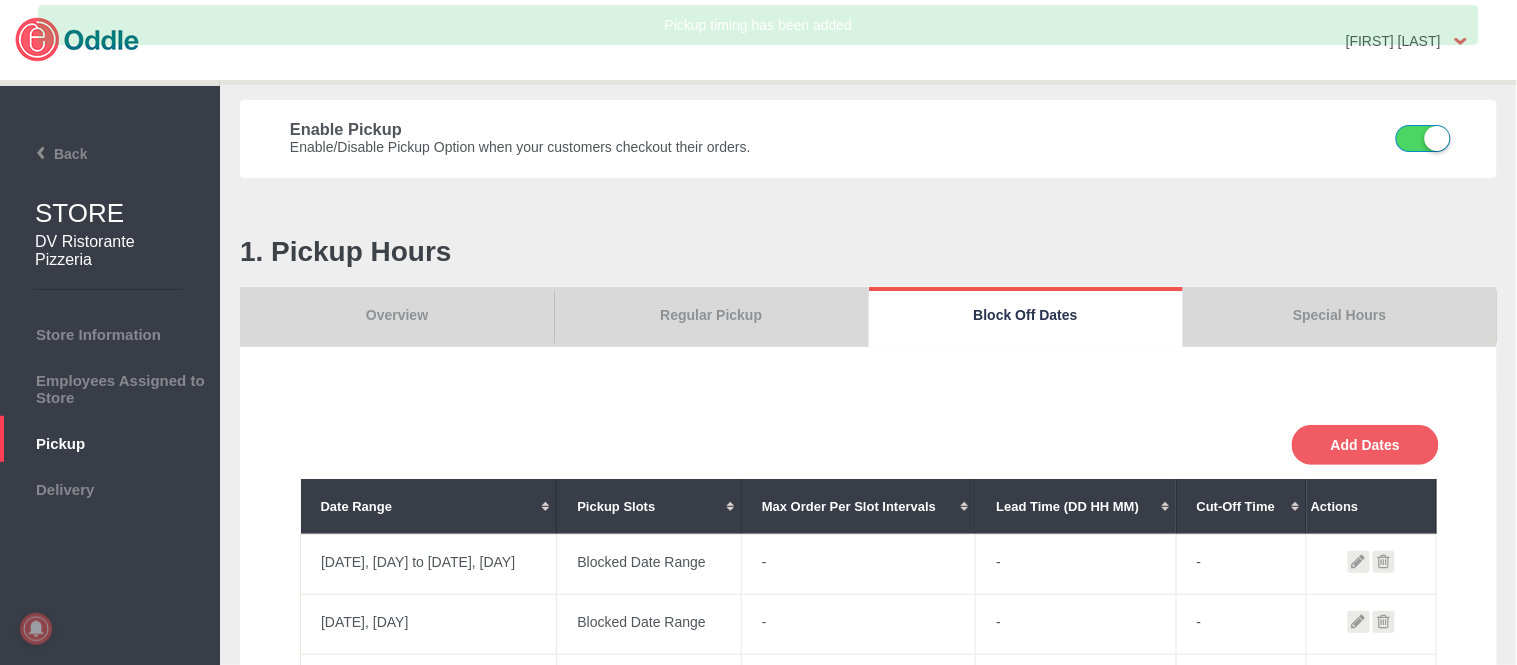 click on "Overview" at bounding box center (397, 317) 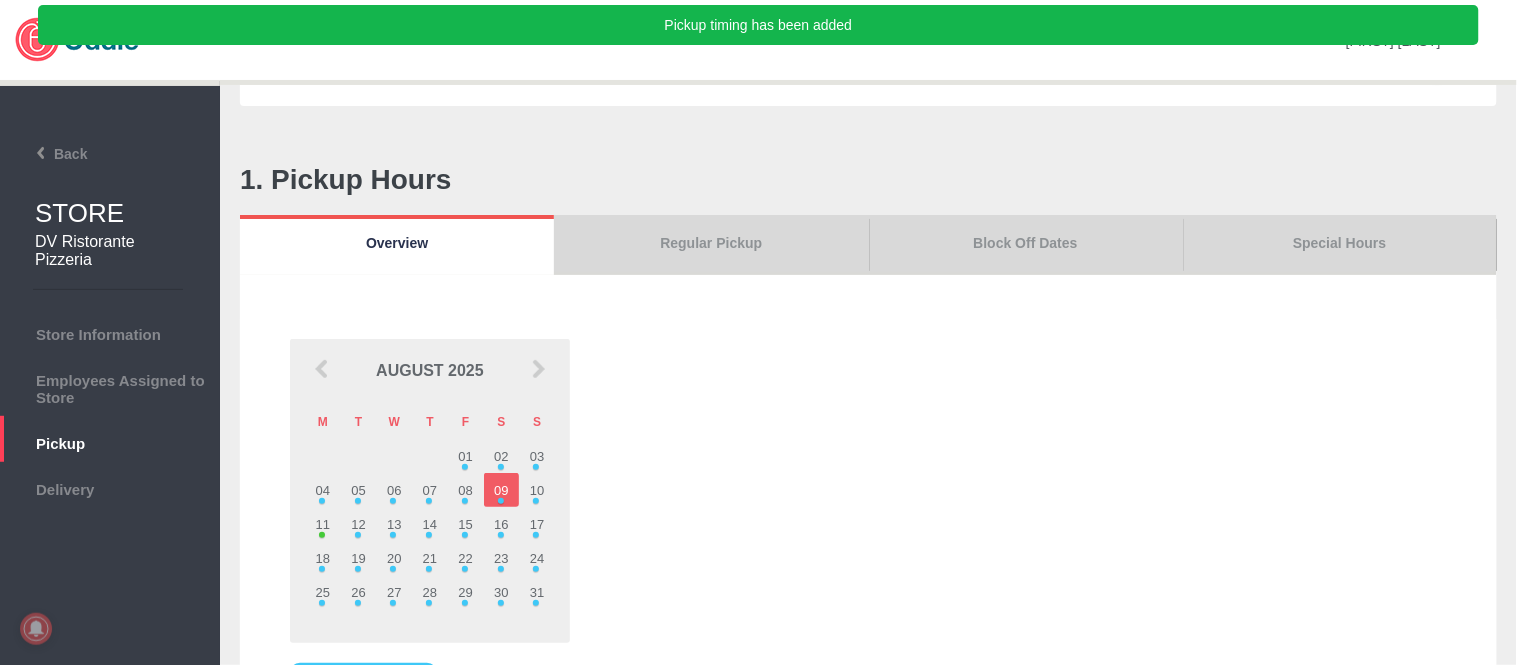scroll, scrollTop: 111, scrollLeft: 0, axis: vertical 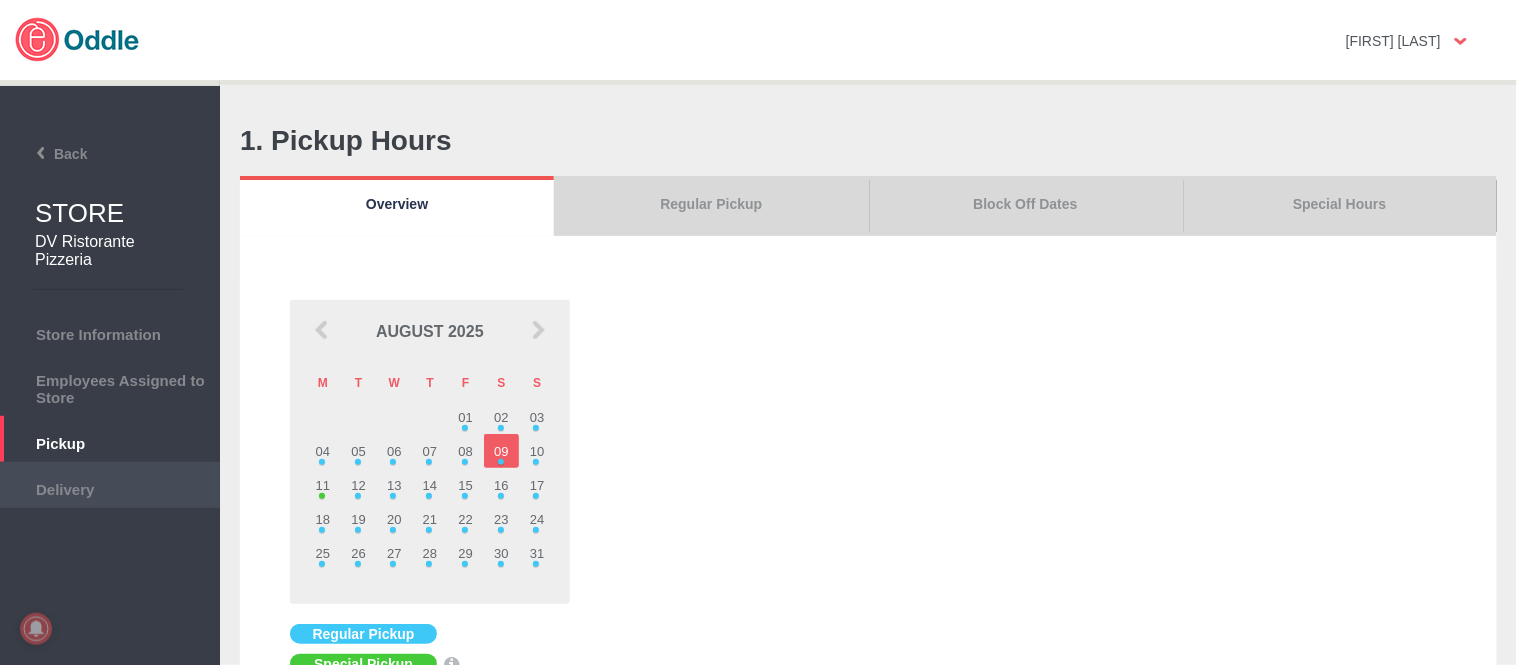 click on "Delivery" at bounding box center [110, 485] 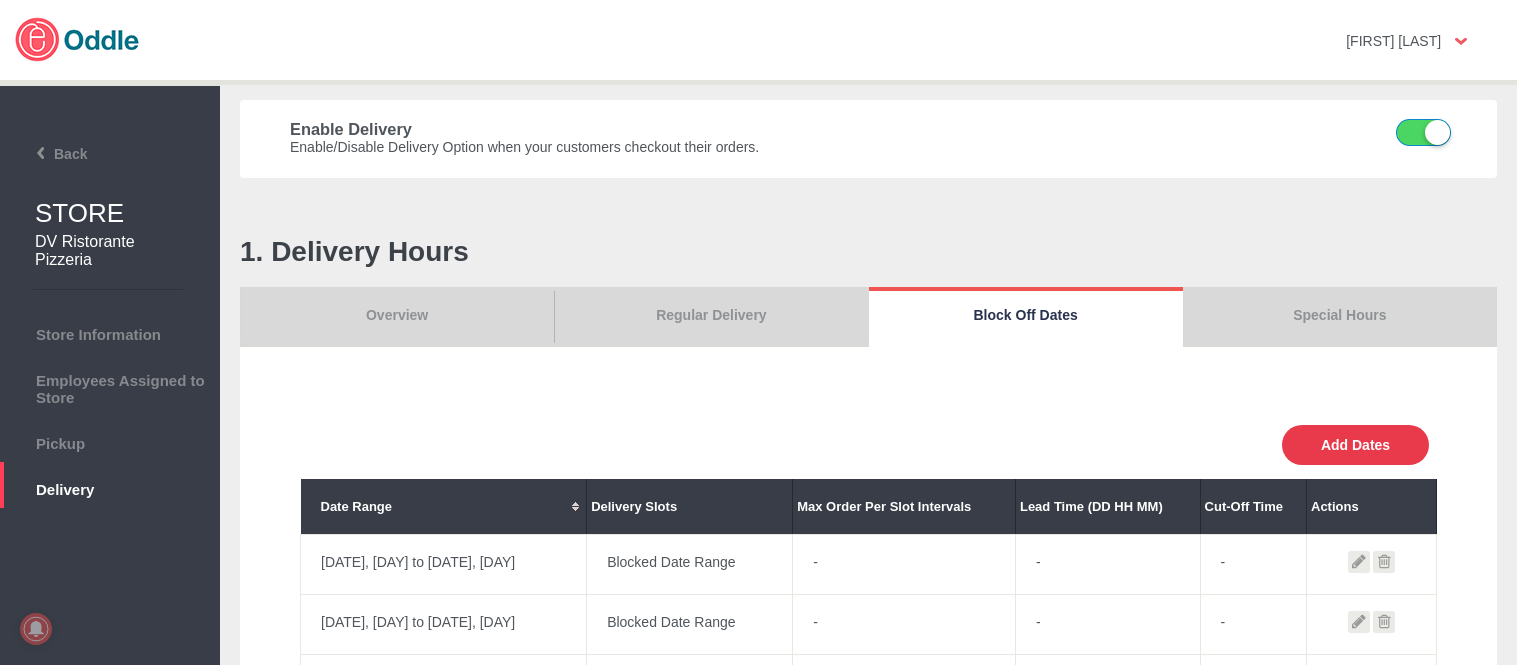 scroll, scrollTop: 0, scrollLeft: 0, axis: both 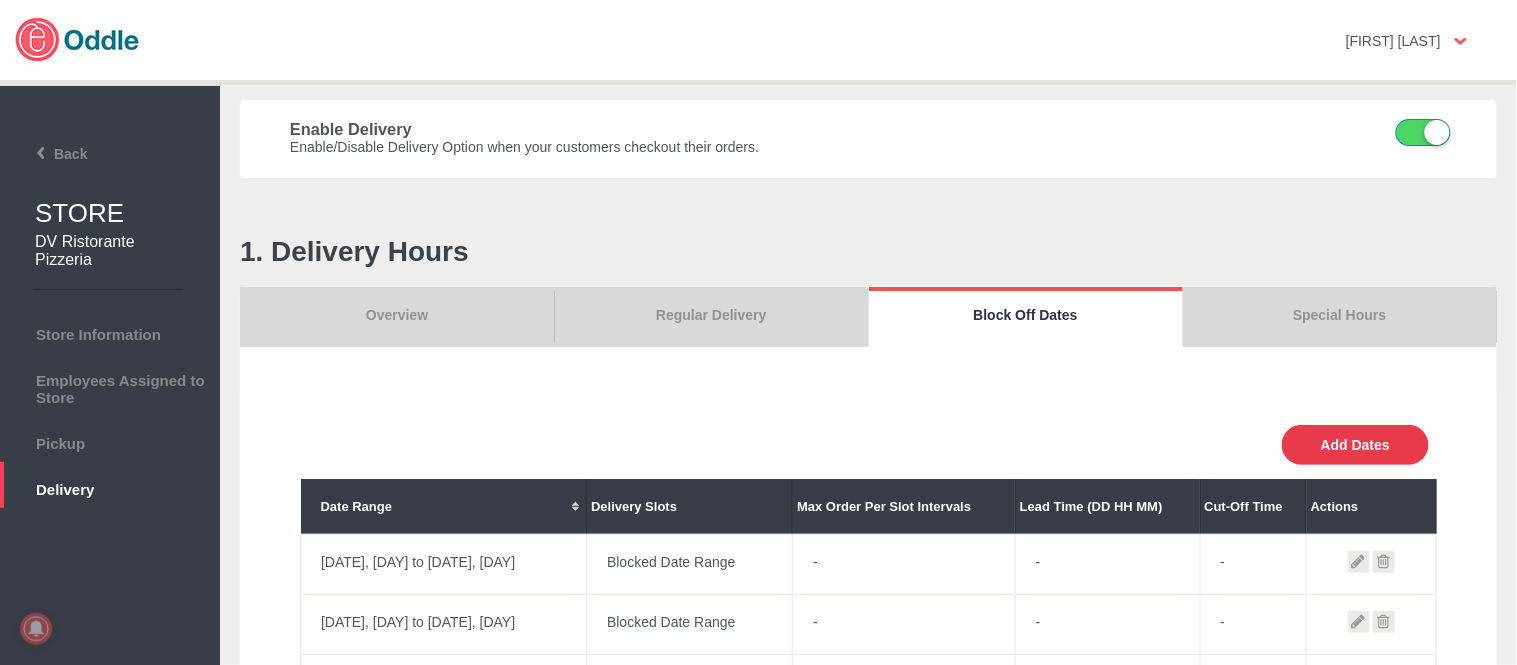 click on "Add Dates" at bounding box center [1355, 445] 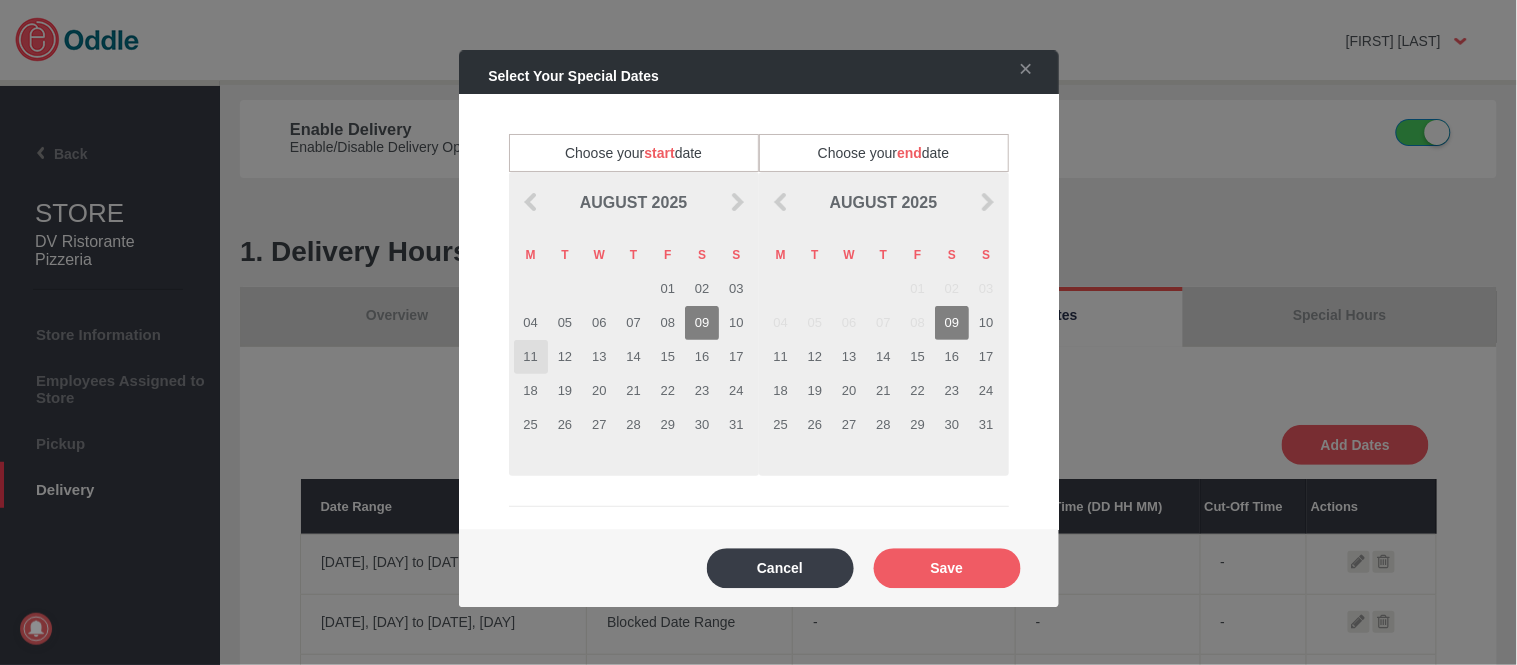click on "11" at bounding box center [531, 357] 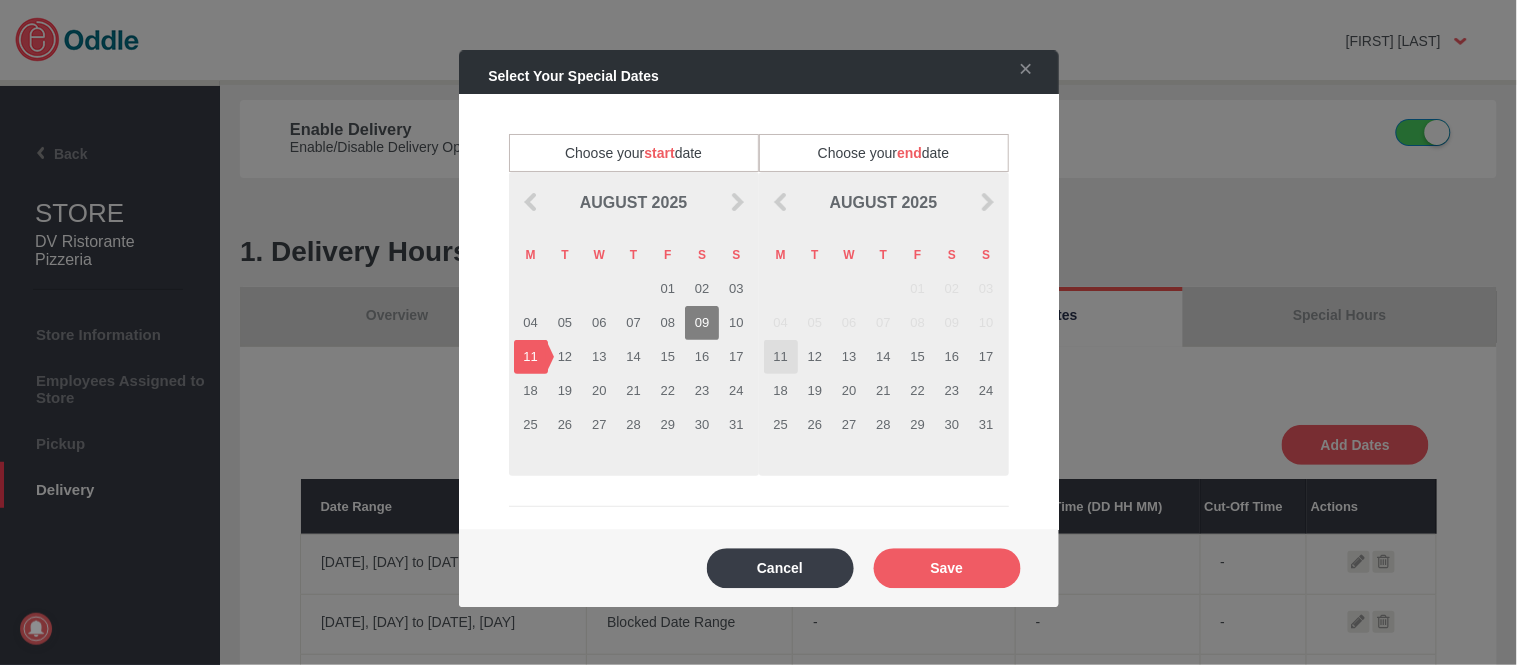 click on "11" at bounding box center (781, 357) 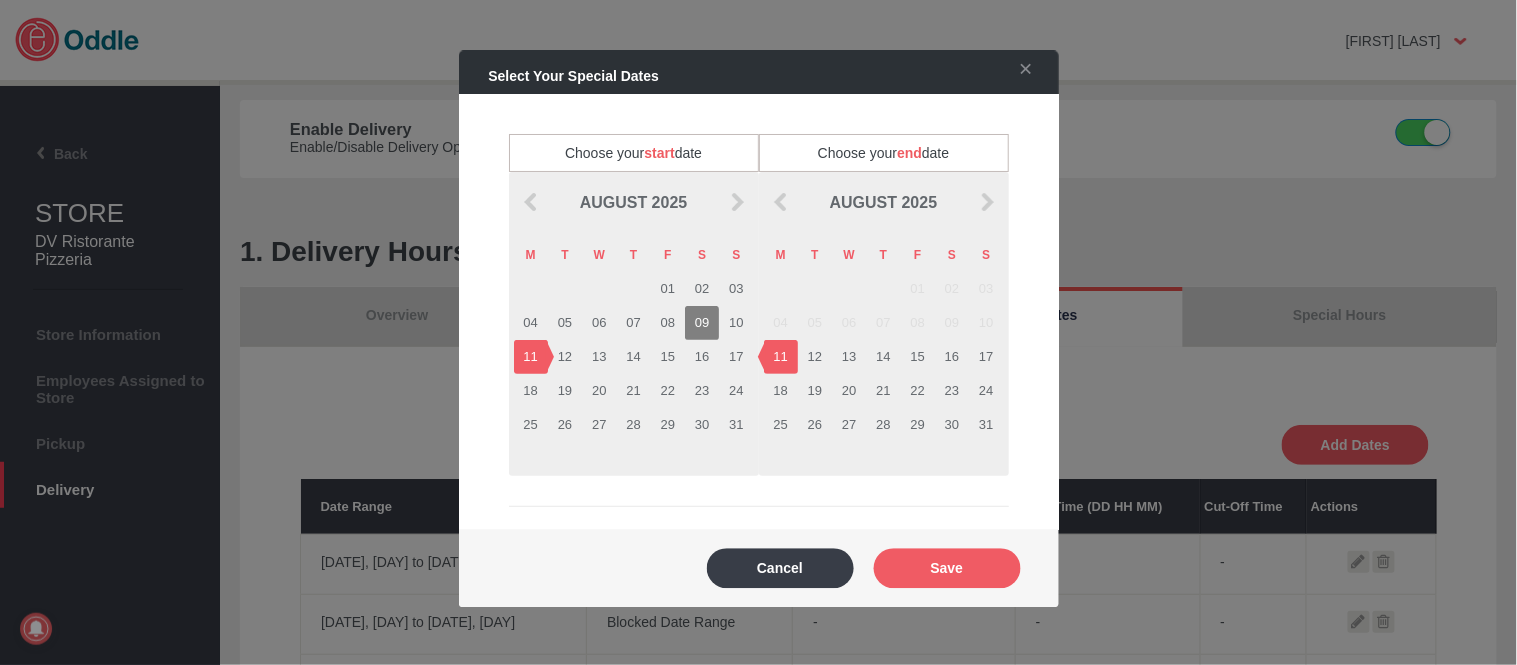 click on "Save" at bounding box center [947, 568] 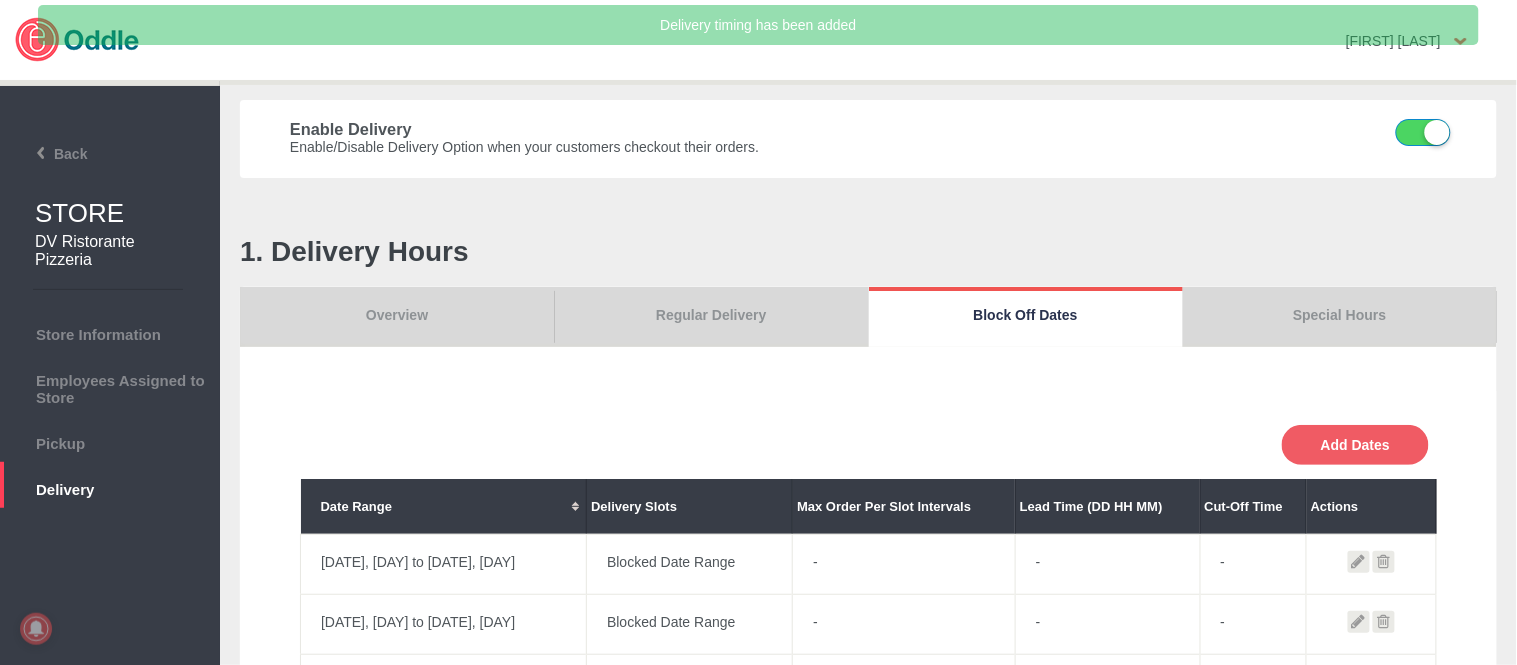 click on "Overview" at bounding box center (397, 317) 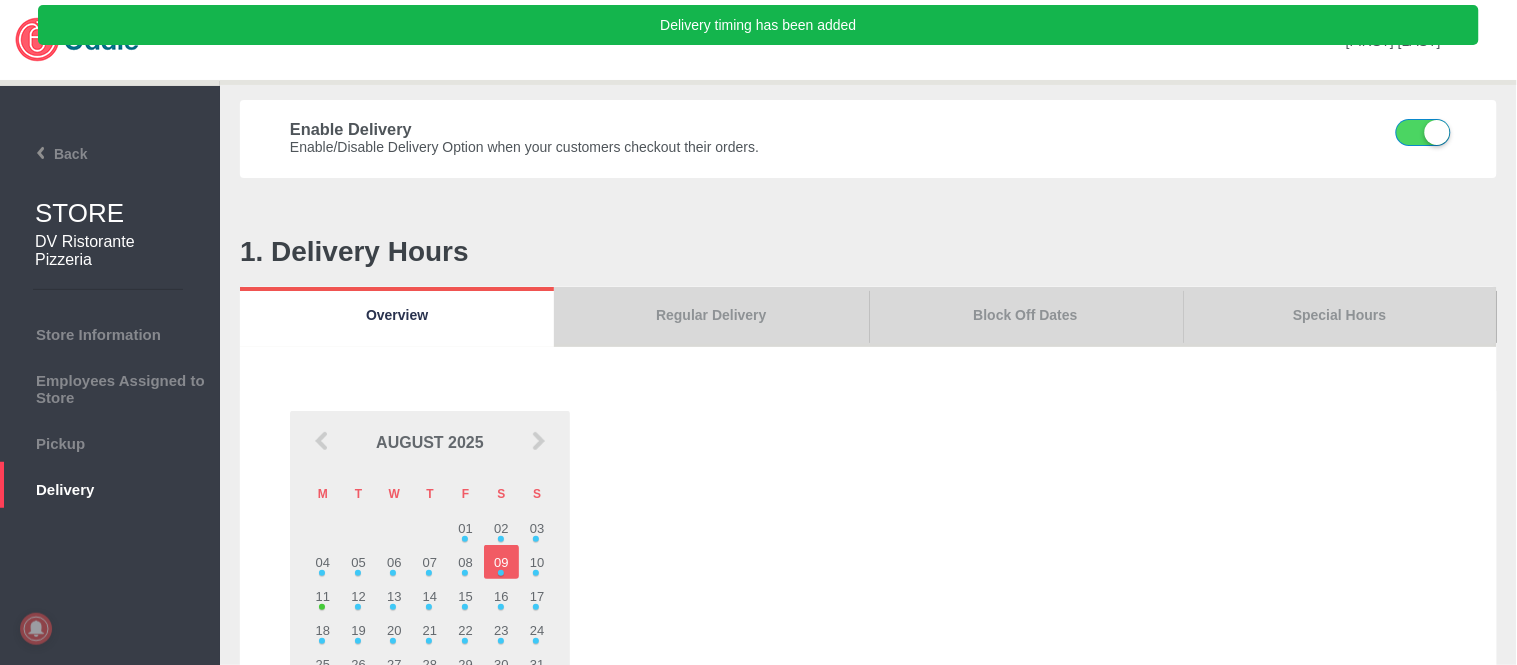 scroll, scrollTop: 111, scrollLeft: 0, axis: vertical 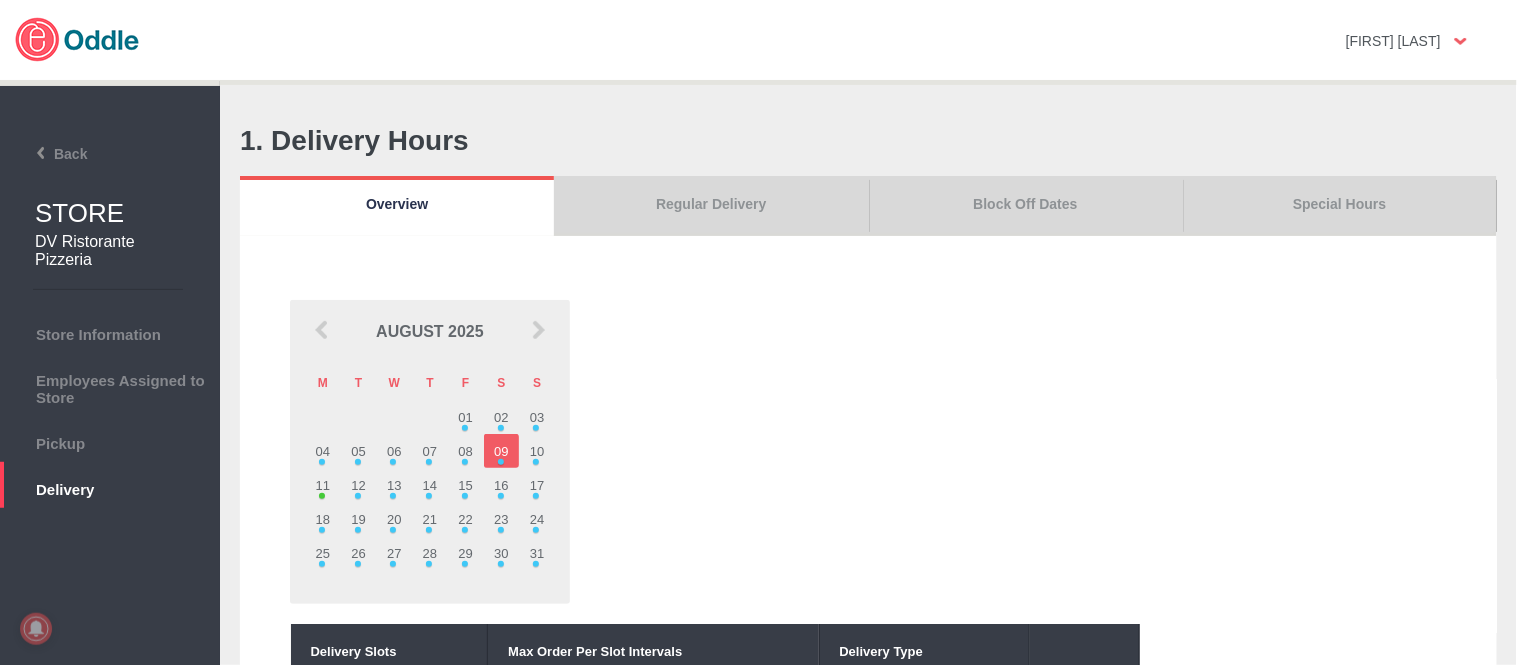 click on "Regular Delivery" at bounding box center [711, 206] 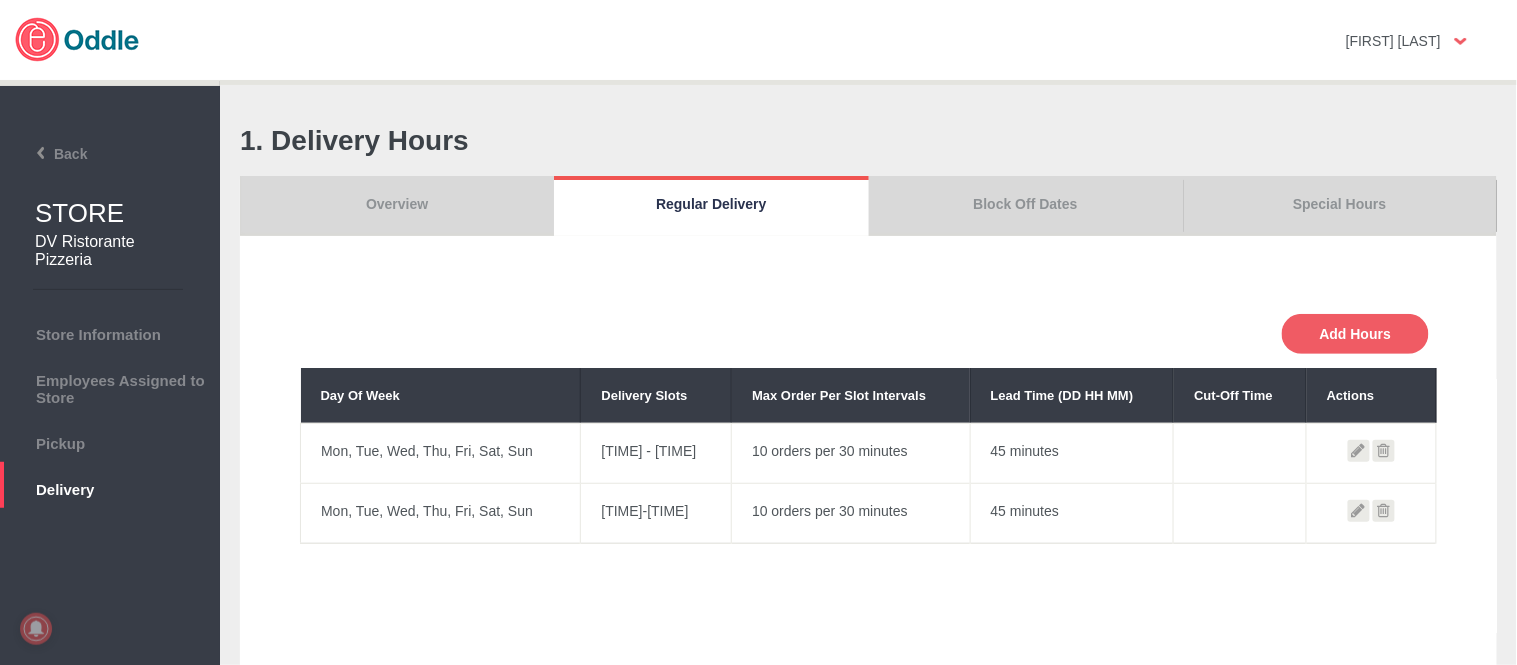 click on "Overview" at bounding box center [397, 206] 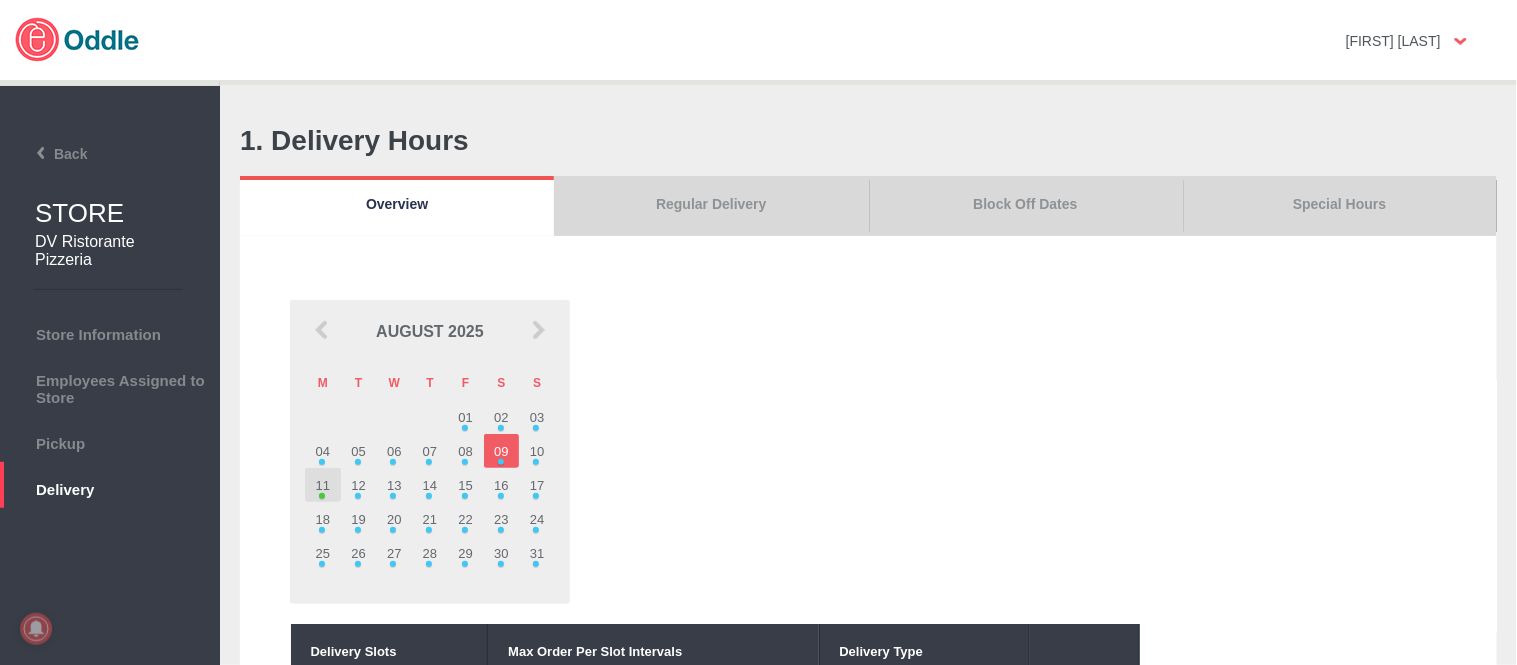click on "11" at bounding box center (323, 485) 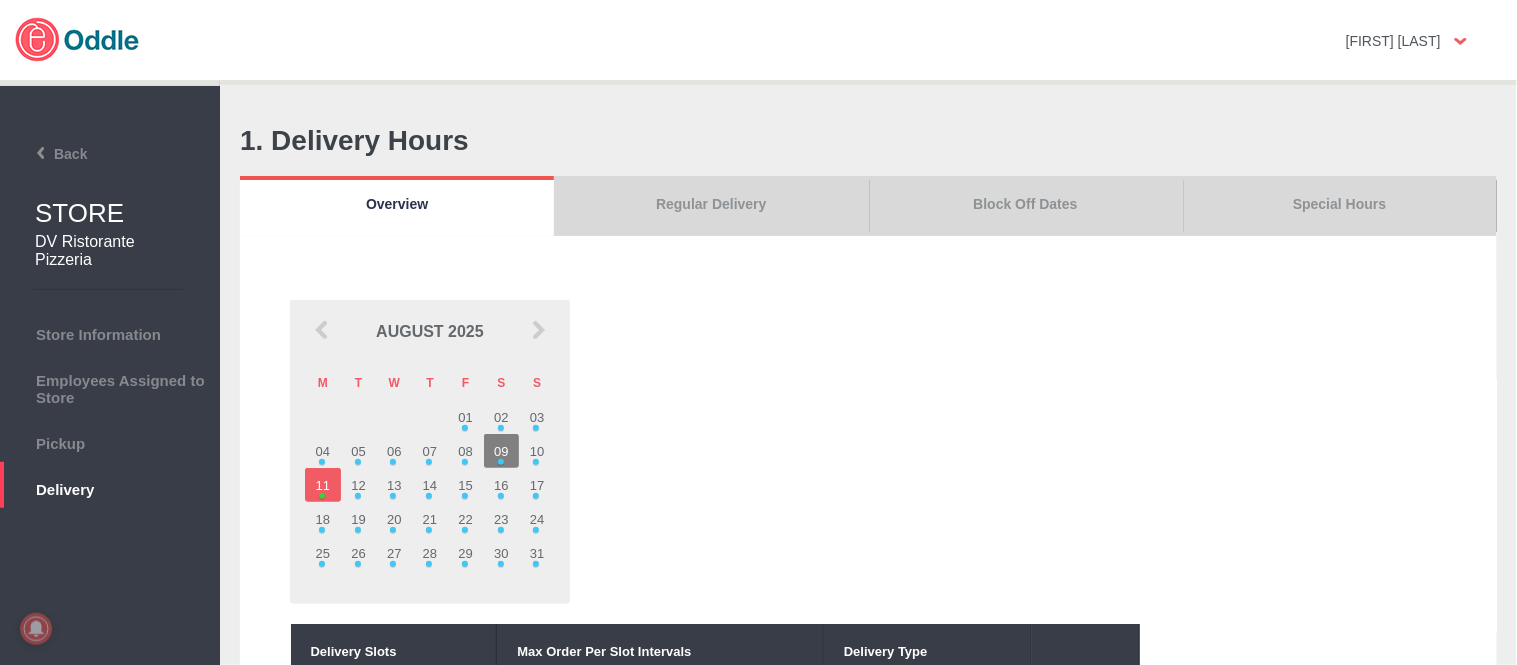 click on "Block Off Dates" at bounding box center [1026, 206] 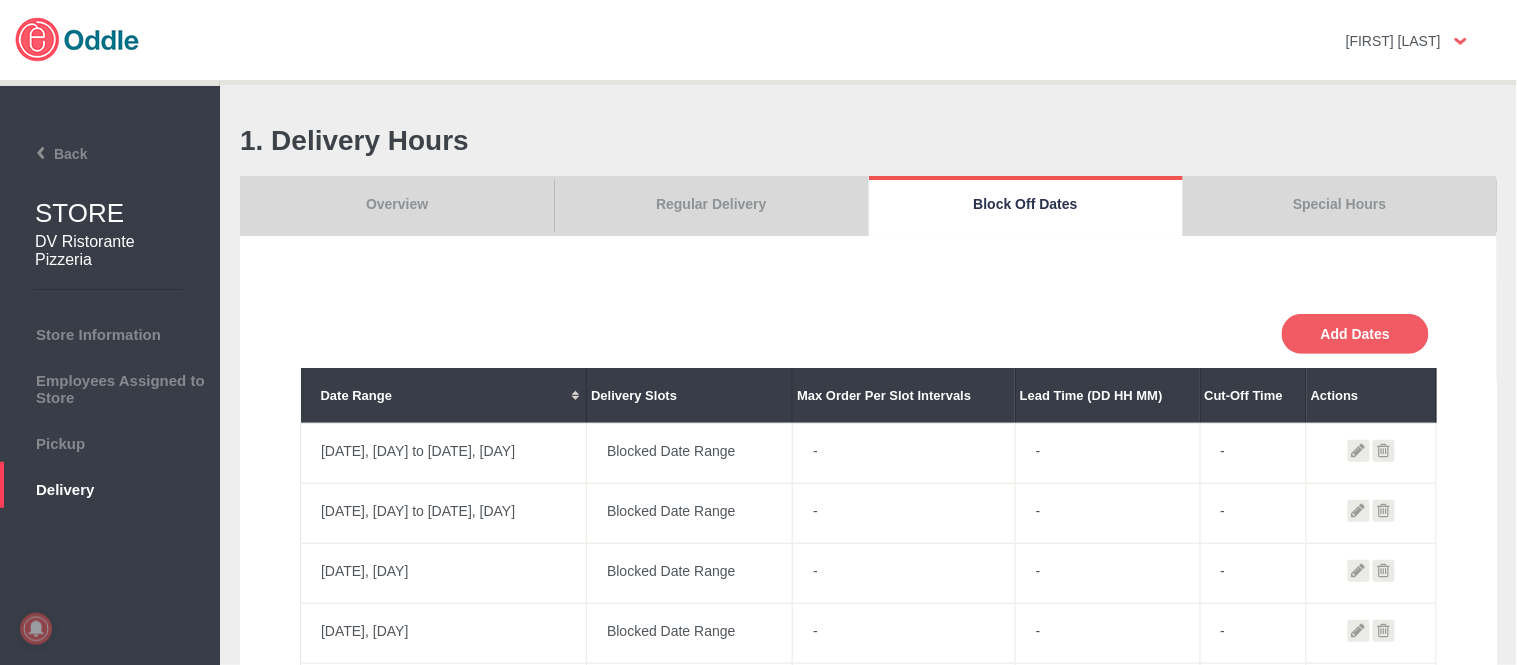 click on "Overview" at bounding box center (397, 206) 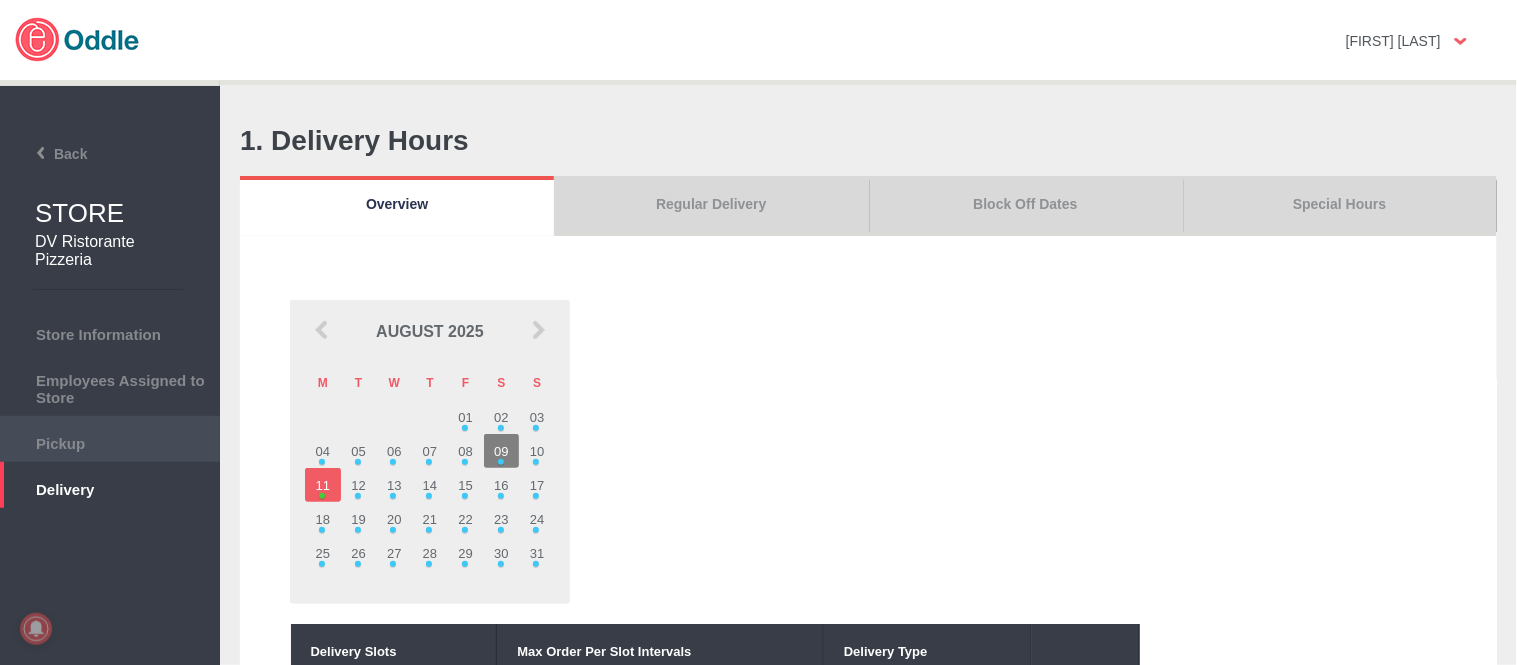 click on "Pickup" at bounding box center (110, 441) 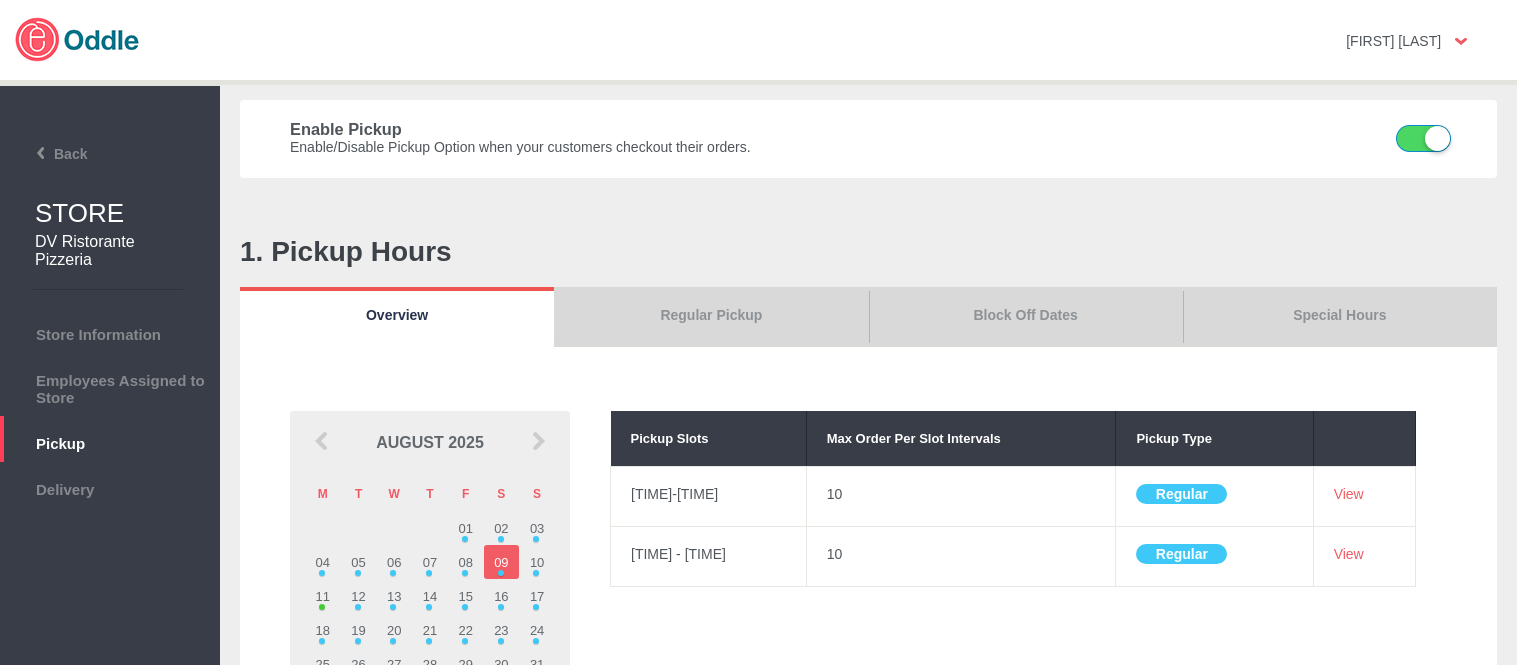 scroll, scrollTop: 0, scrollLeft: 0, axis: both 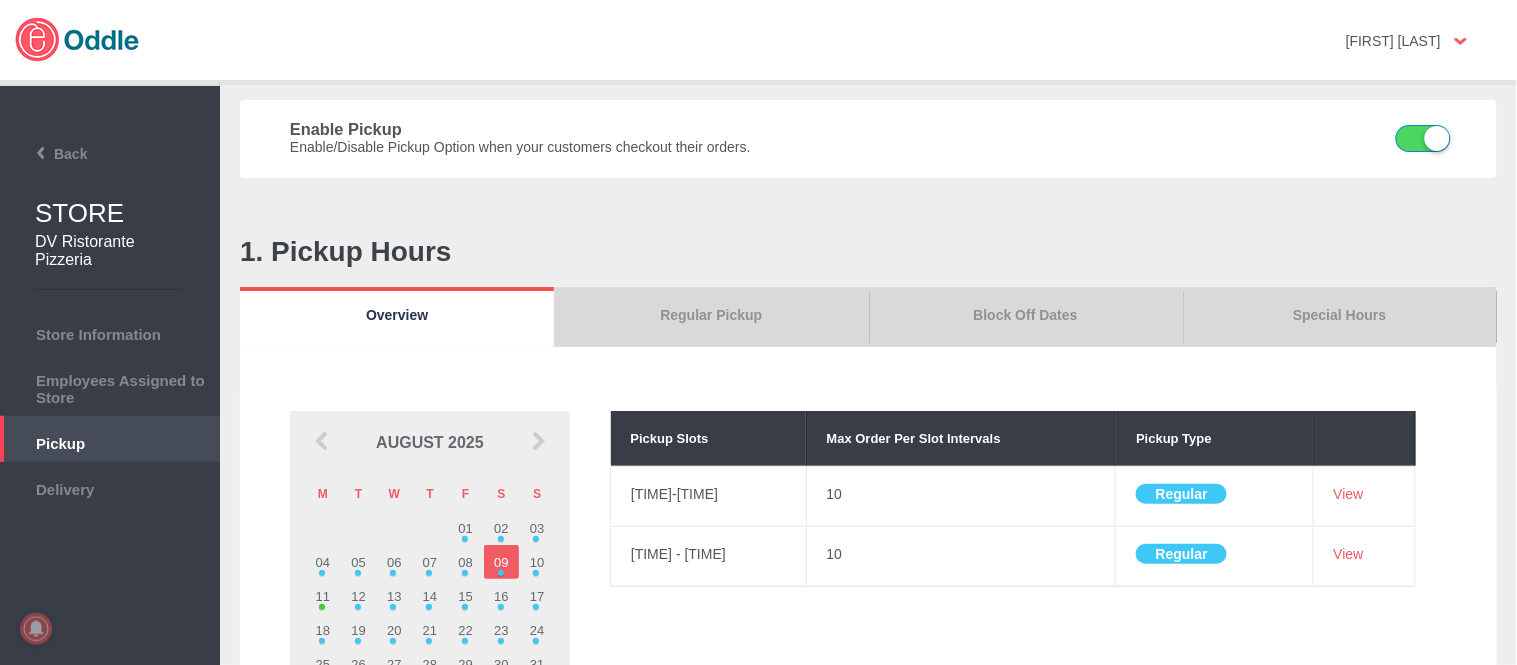 click on "Pickup" at bounding box center (110, 439) 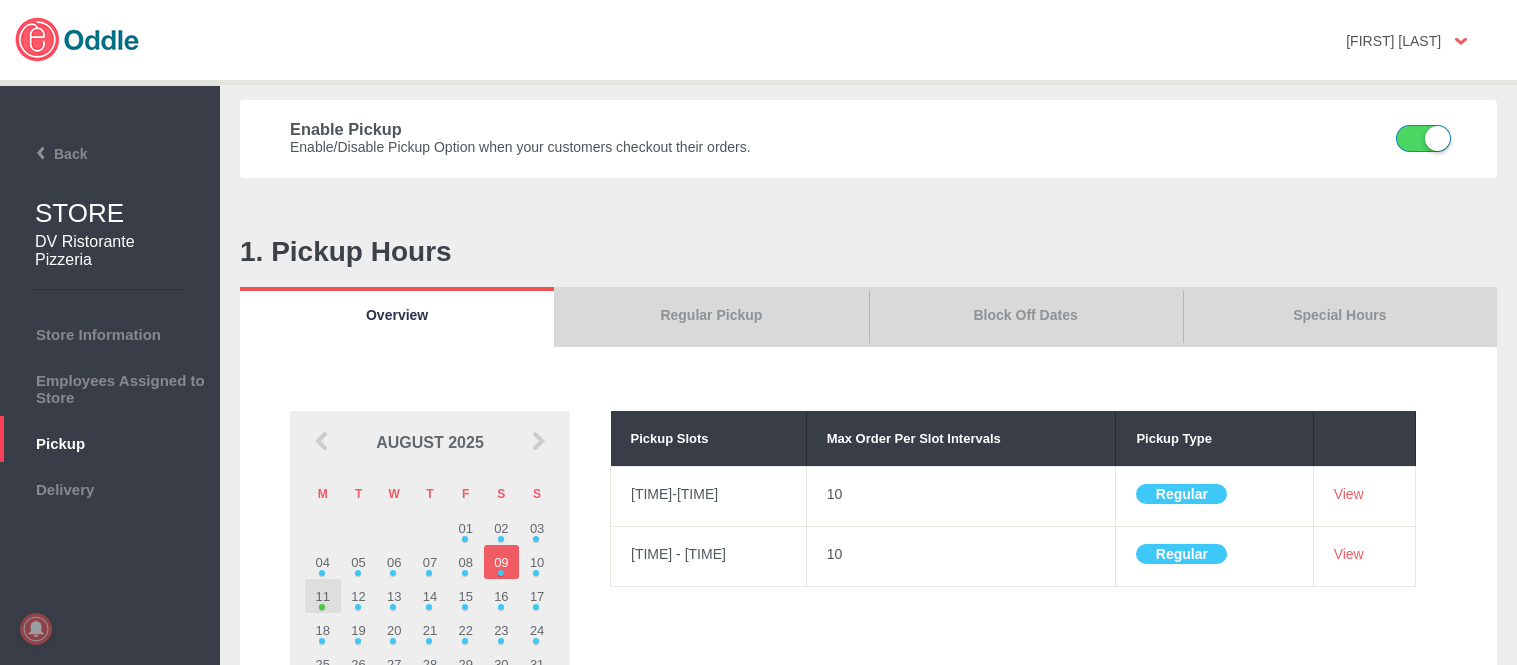 scroll, scrollTop: 0, scrollLeft: 0, axis: both 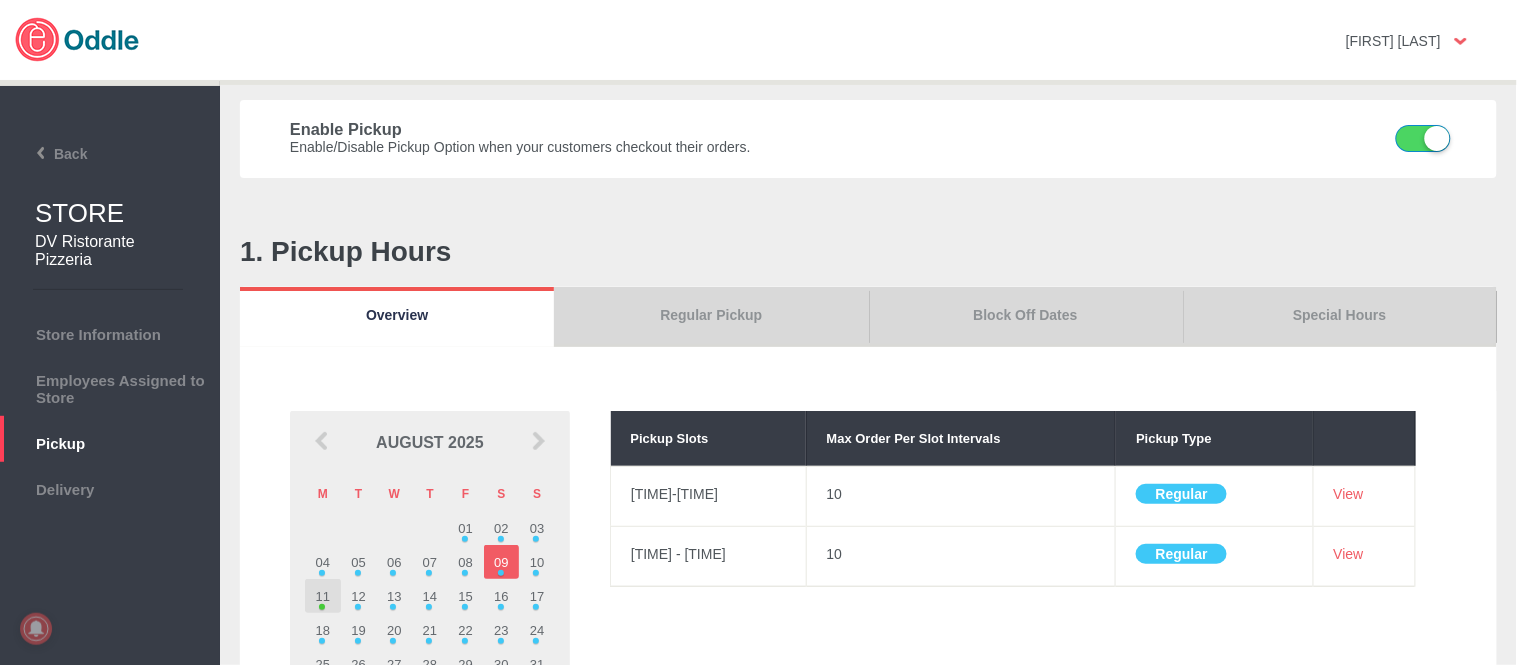 click on "11" at bounding box center [323, 596] 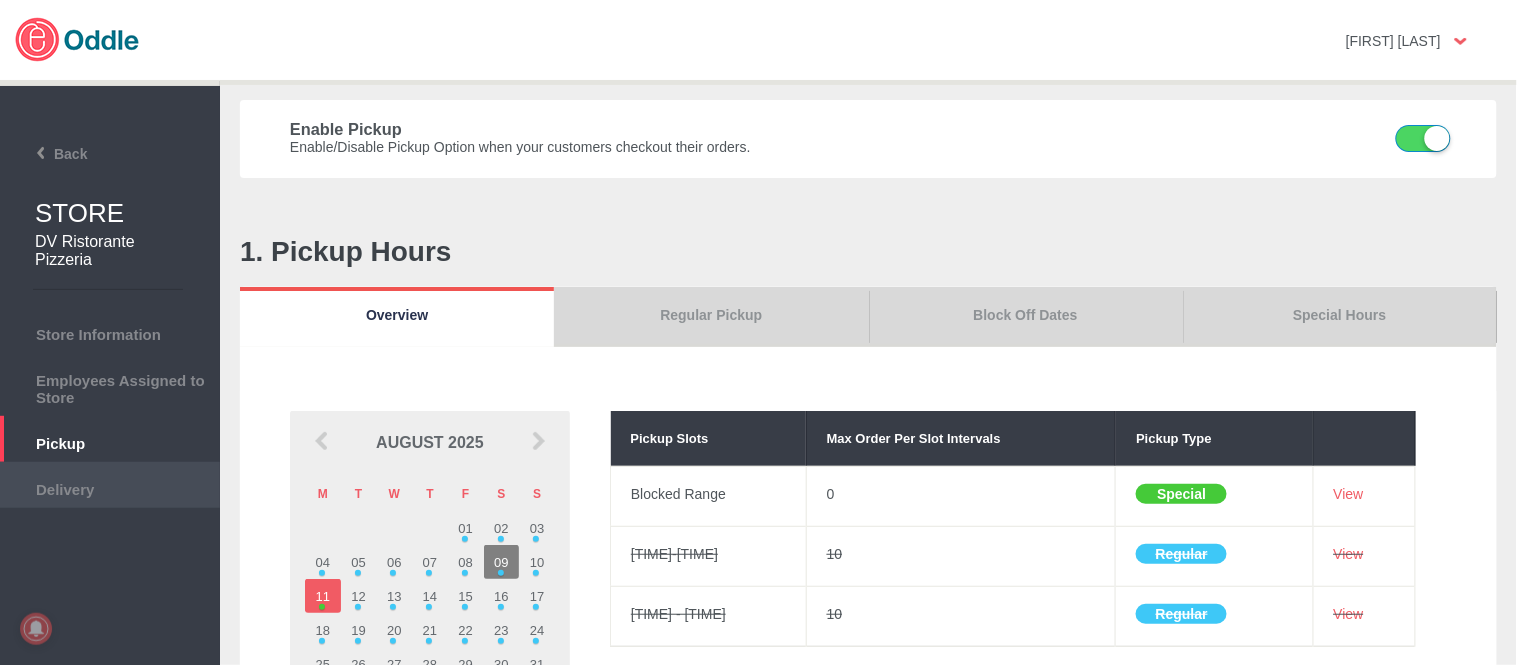 click on "Delivery" at bounding box center (110, 487) 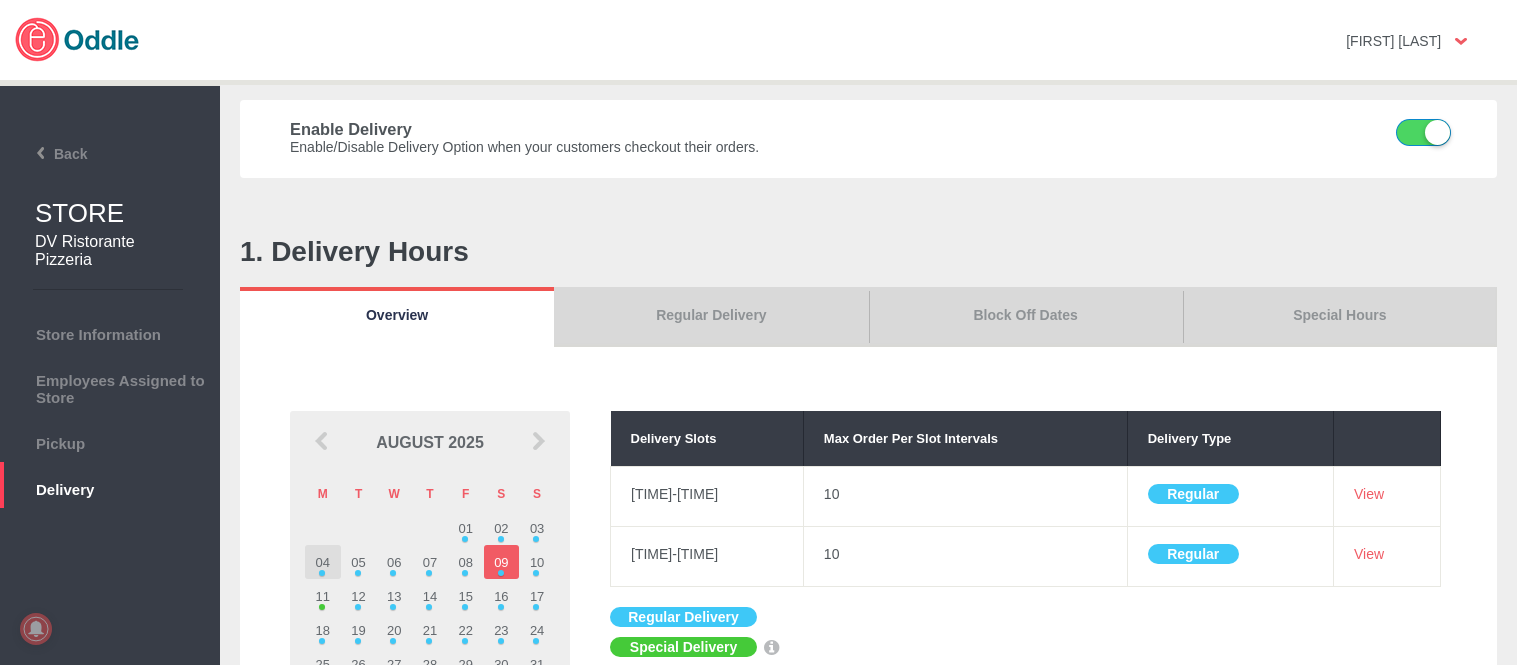 scroll, scrollTop: 0, scrollLeft: 0, axis: both 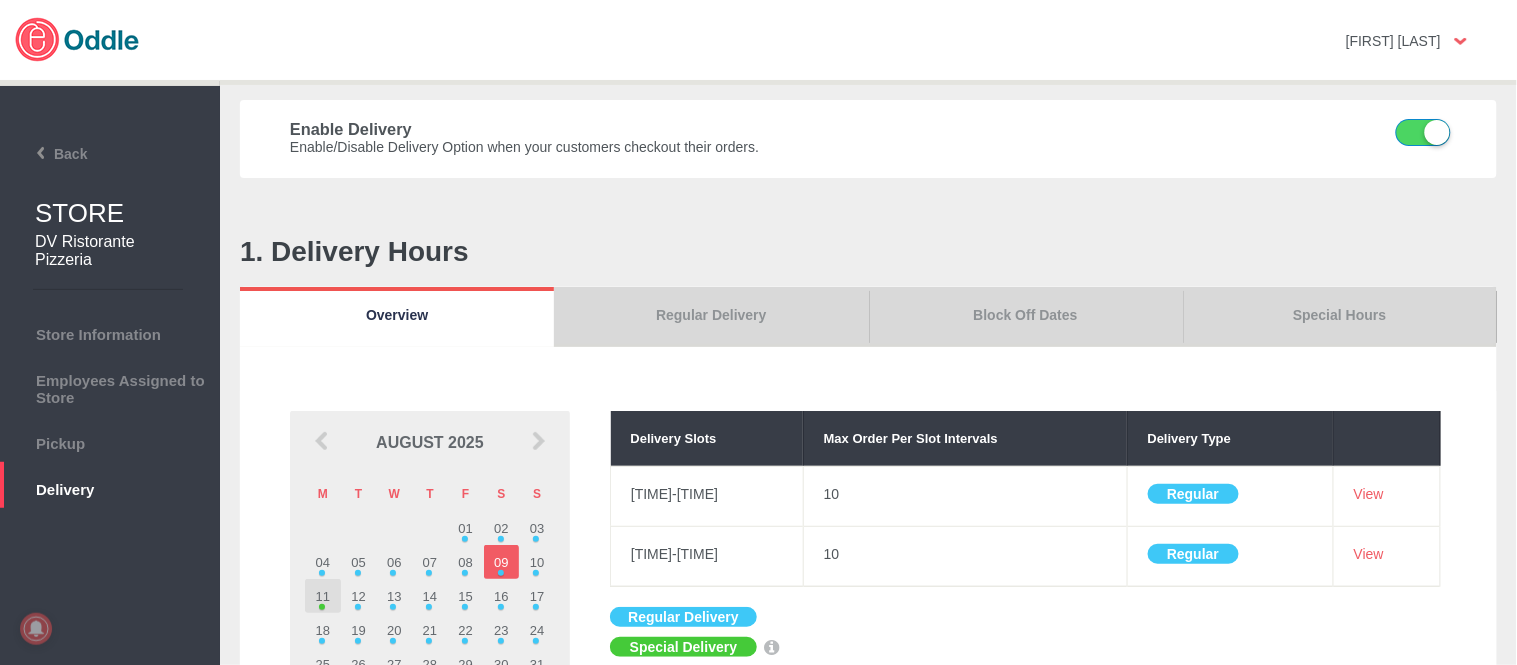 click on "11" at bounding box center (323, 596) 